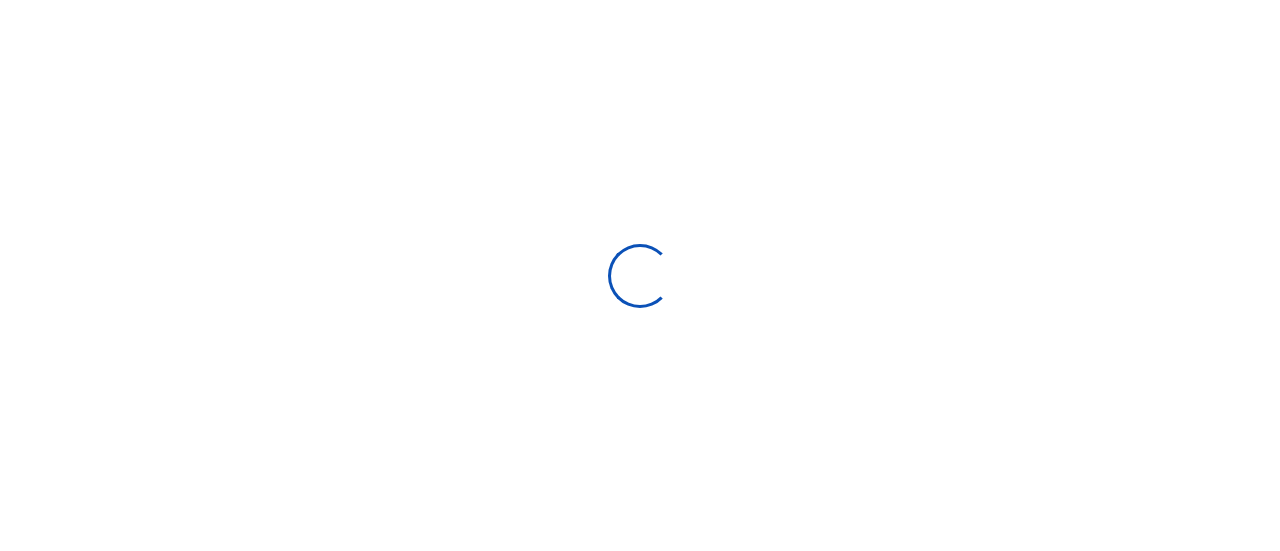 scroll, scrollTop: 0, scrollLeft: 0, axis: both 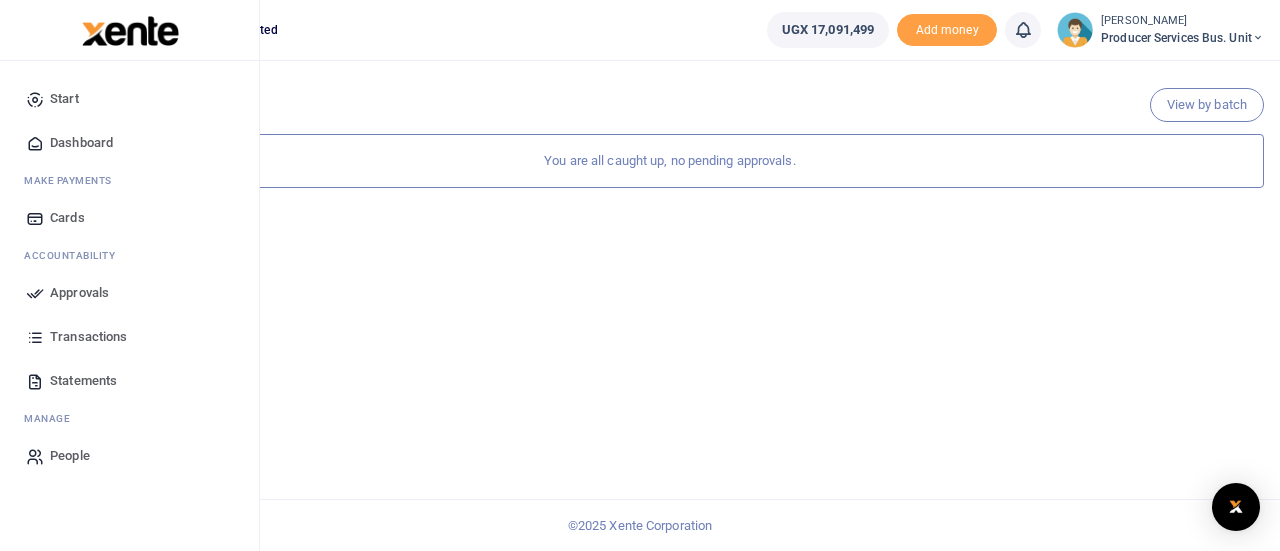 click on "Transactions" at bounding box center (88, 337) 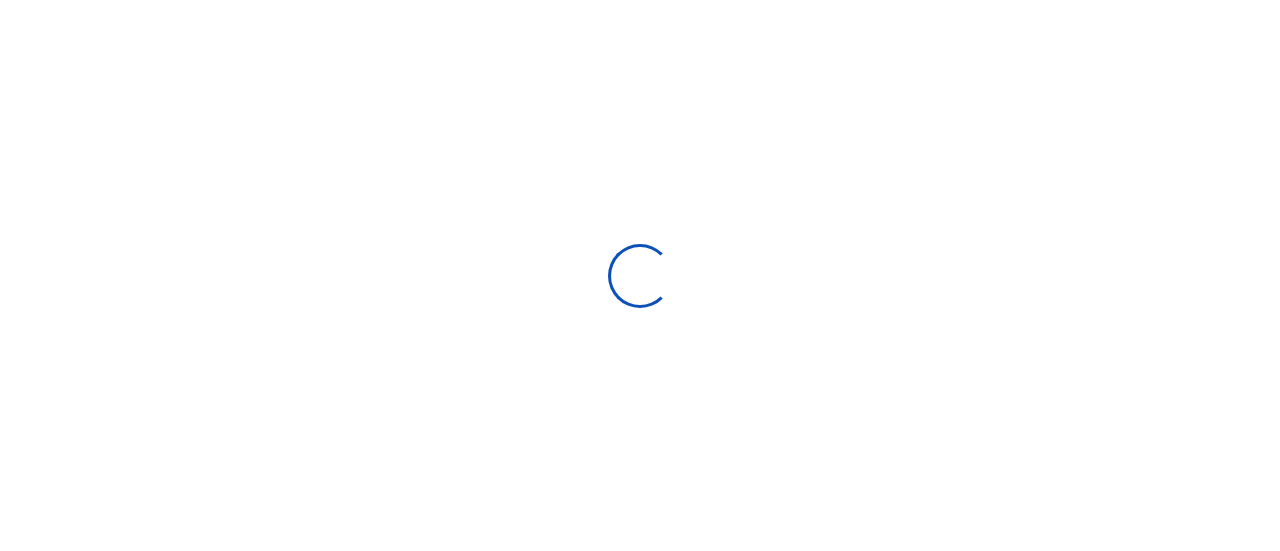 select 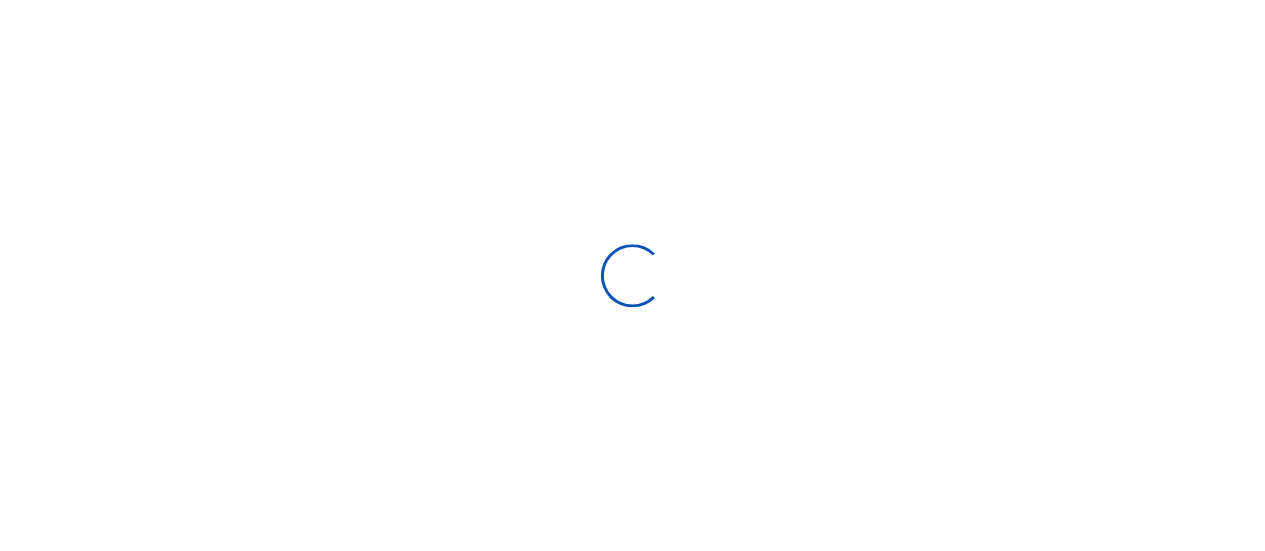 scroll, scrollTop: 0, scrollLeft: 0, axis: both 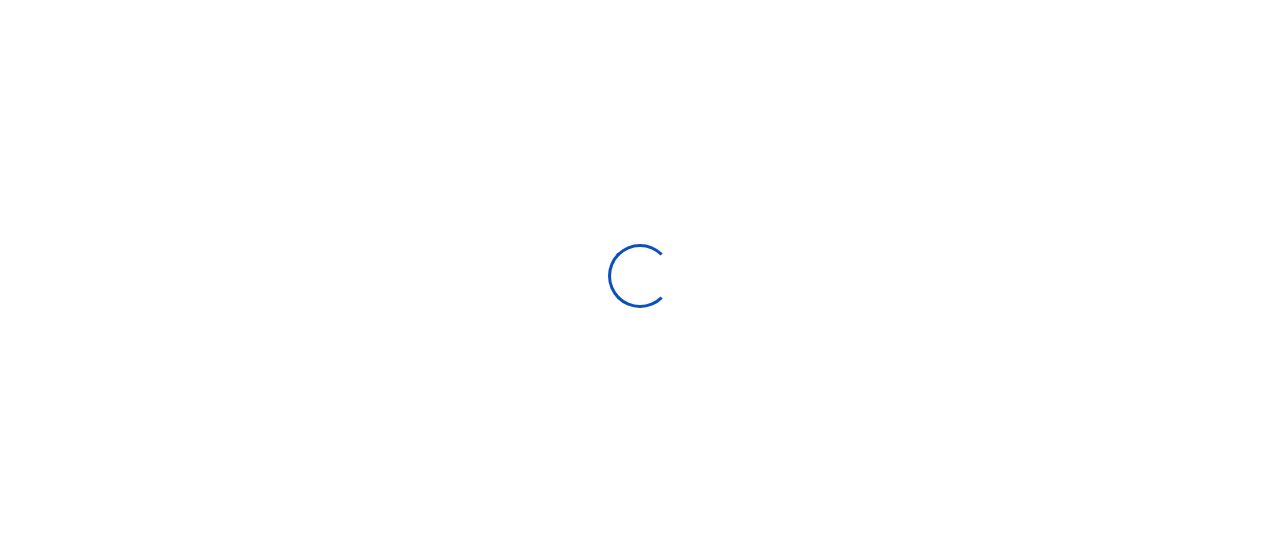 type on "[DATE] - [DATE]" 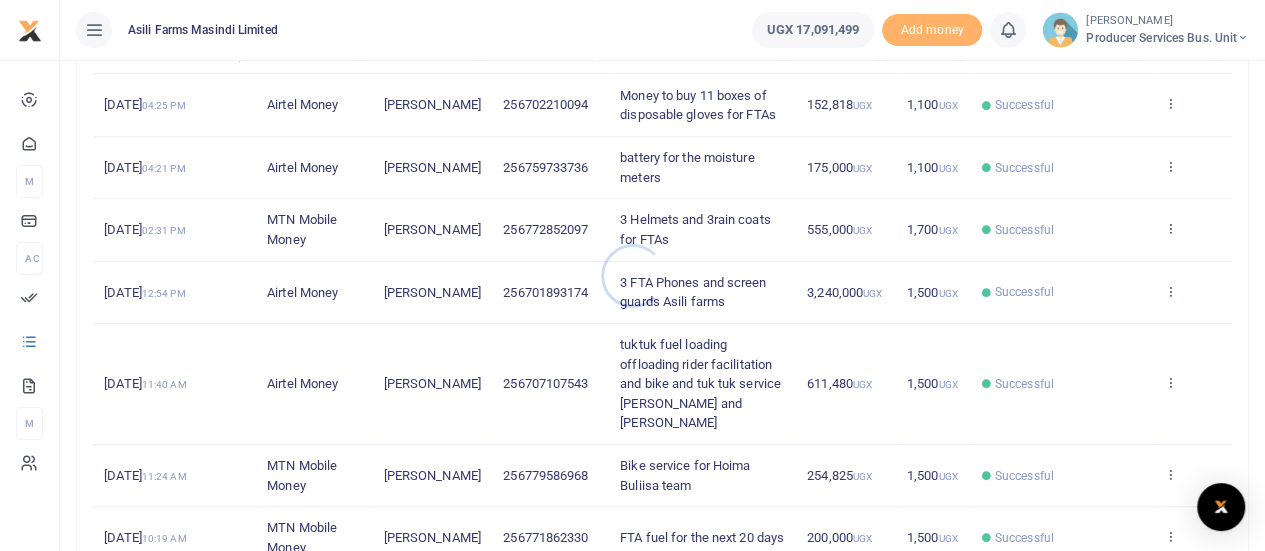 scroll, scrollTop: 300, scrollLeft: 0, axis: vertical 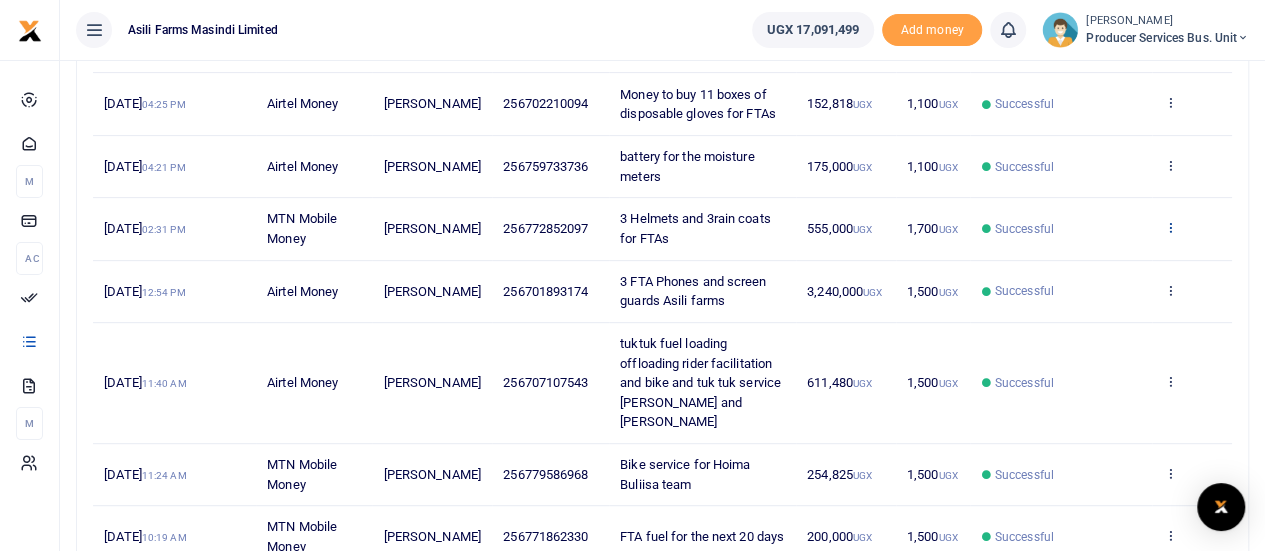 click at bounding box center [1169, 227] 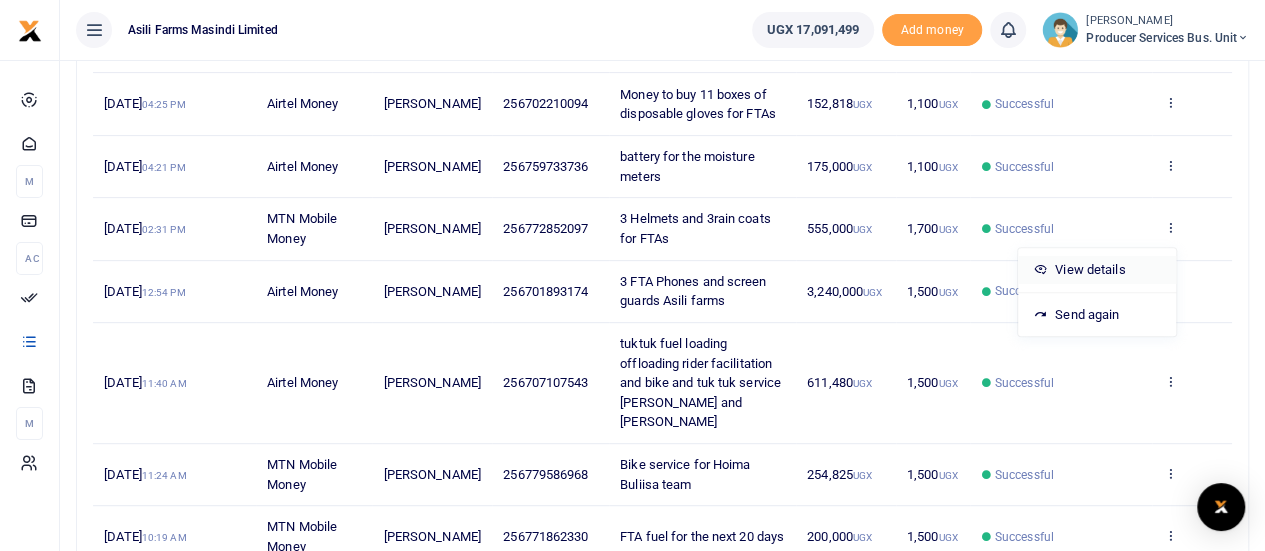click on "View details" at bounding box center (1097, 270) 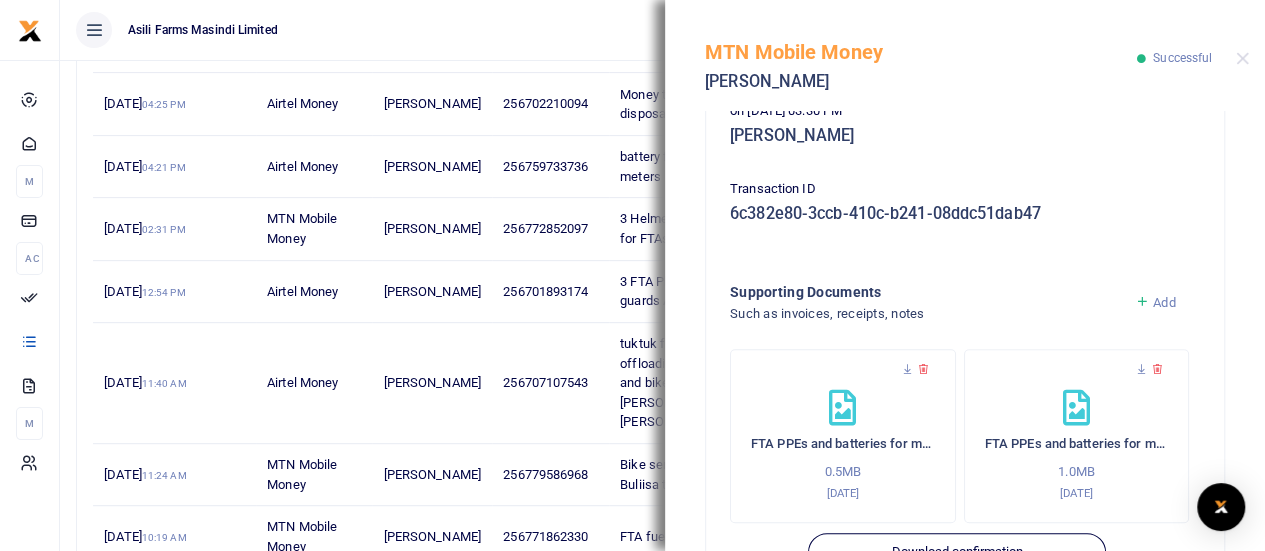 scroll, scrollTop: 596, scrollLeft: 0, axis: vertical 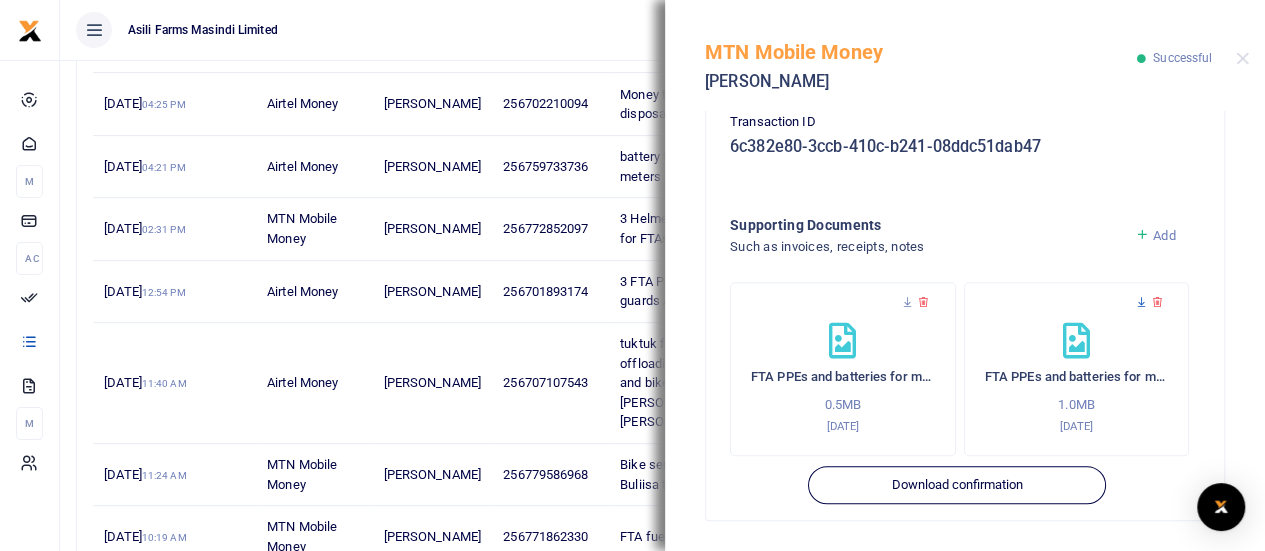 click at bounding box center [1141, 302] 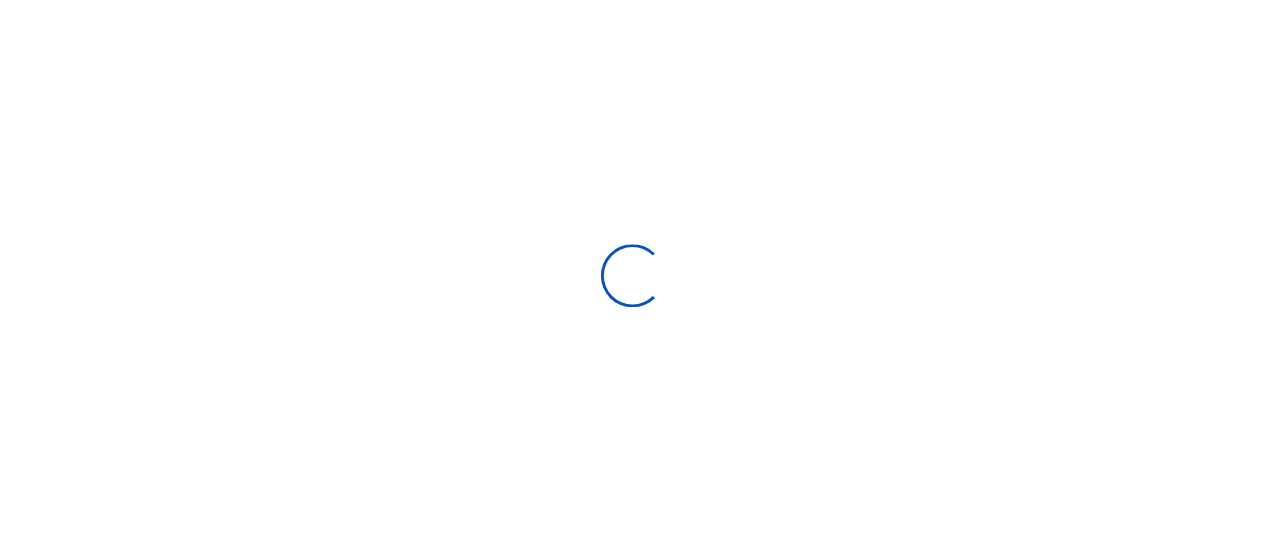 scroll, scrollTop: 0, scrollLeft: 0, axis: both 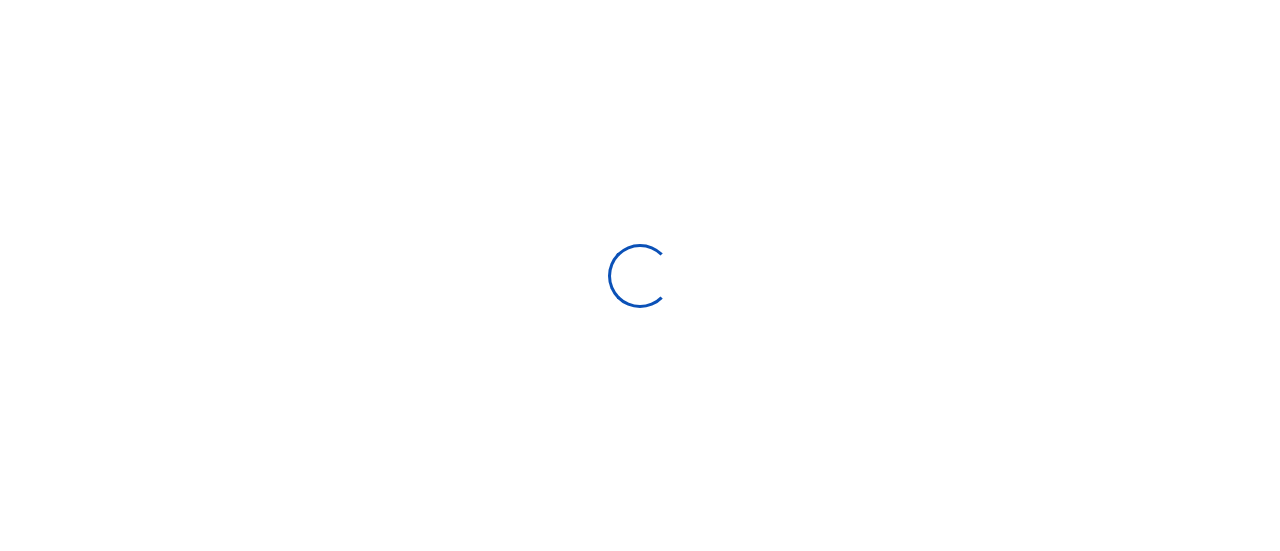 type on "[DATE] - [DATE]" 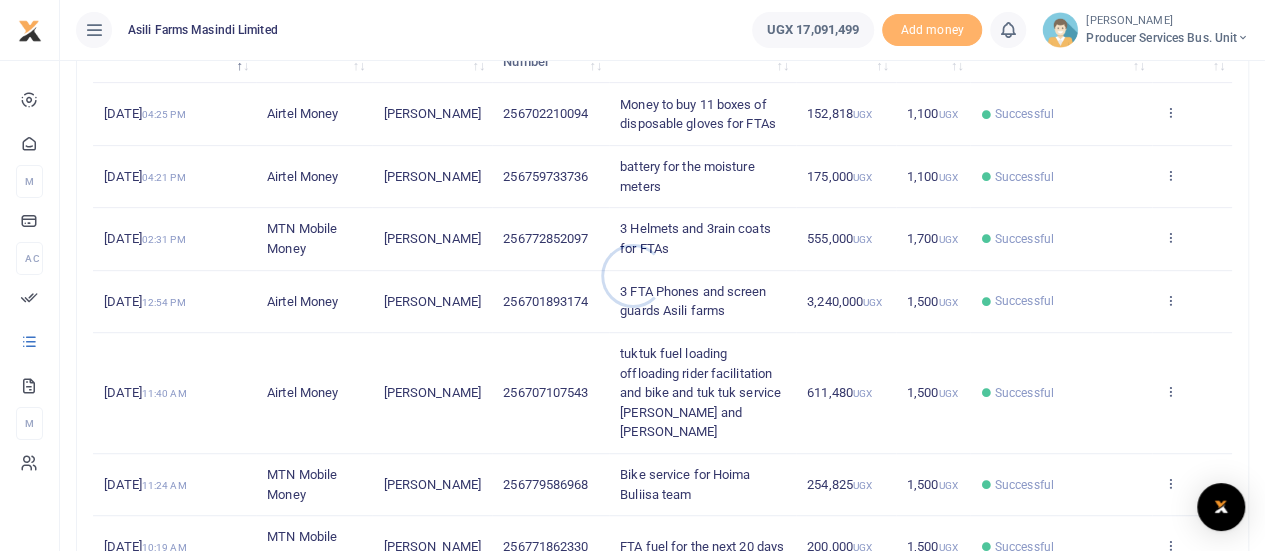 scroll, scrollTop: 300, scrollLeft: 0, axis: vertical 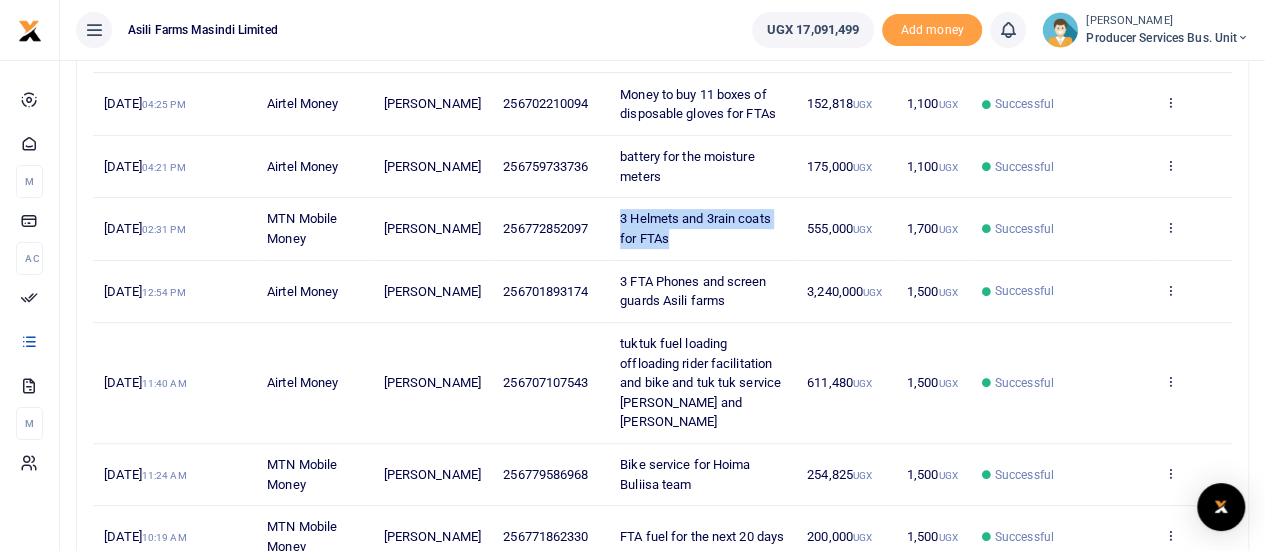 drag, startPoint x: 663, startPoint y: 245, endPoint x: 602, endPoint y: 218, distance: 66.70832 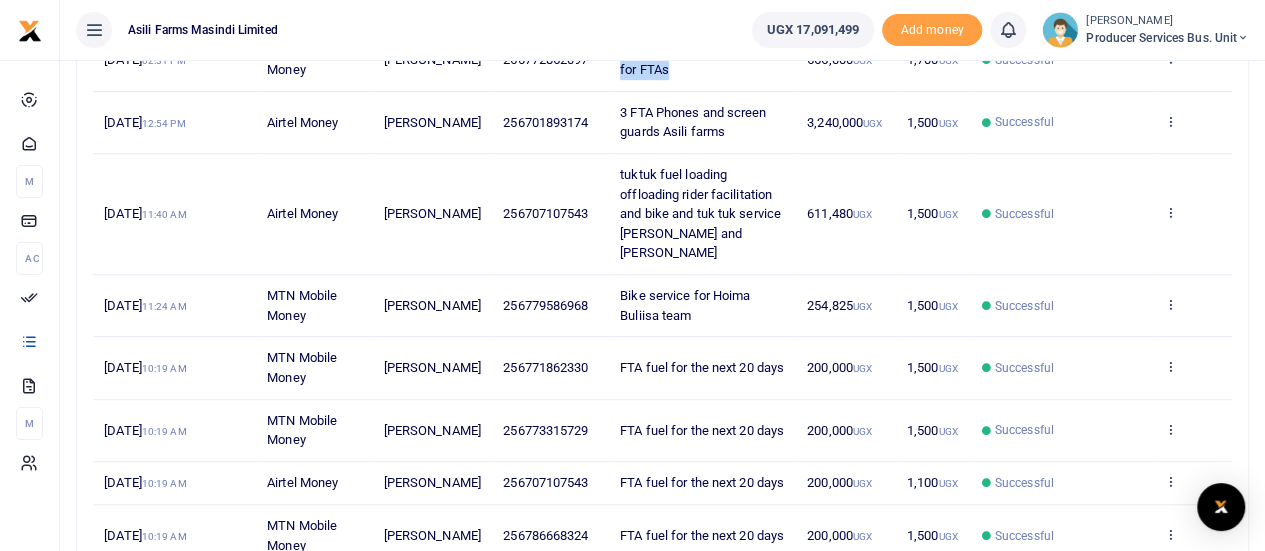 scroll, scrollTop: 500, scrollLeft: 0, axis: vertical 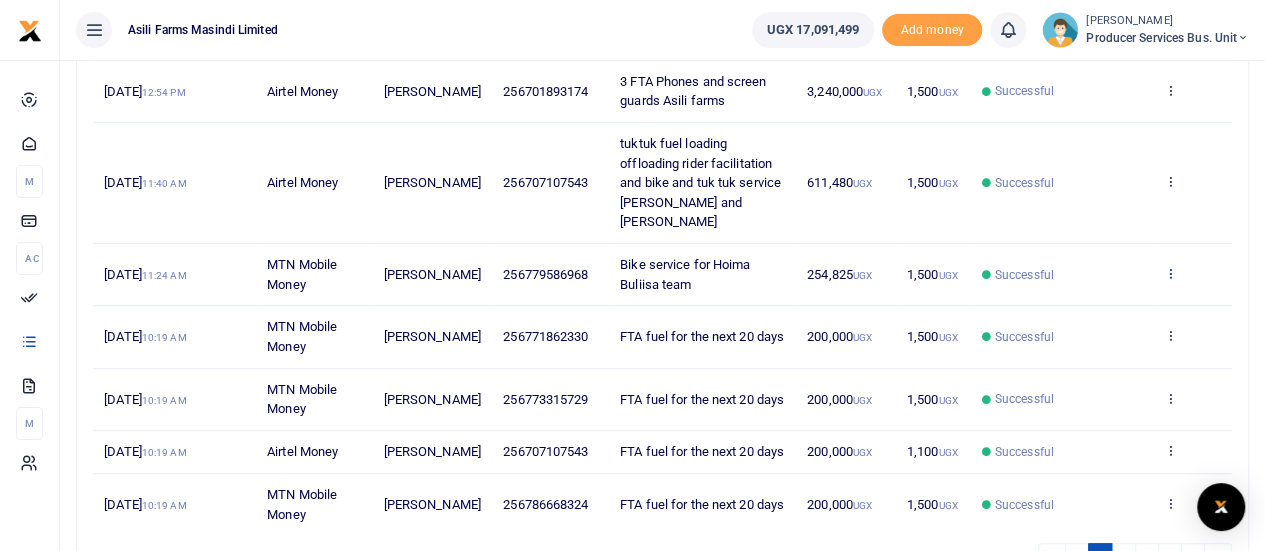 click at bounding box center (1169, 273) 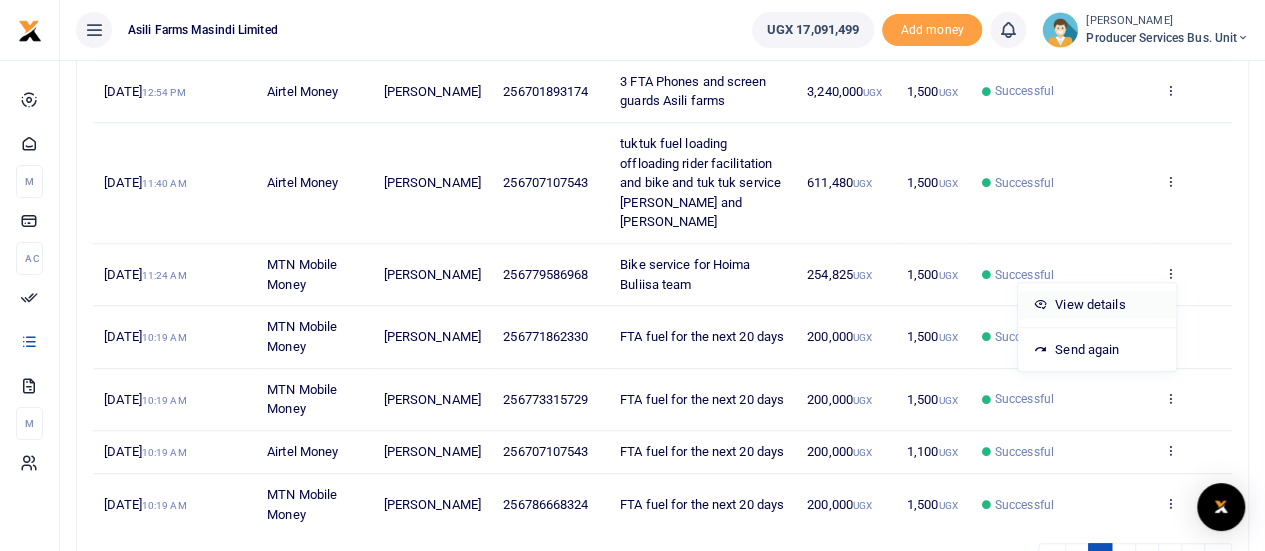 click on "View details" at bounding box center [1097, 305] 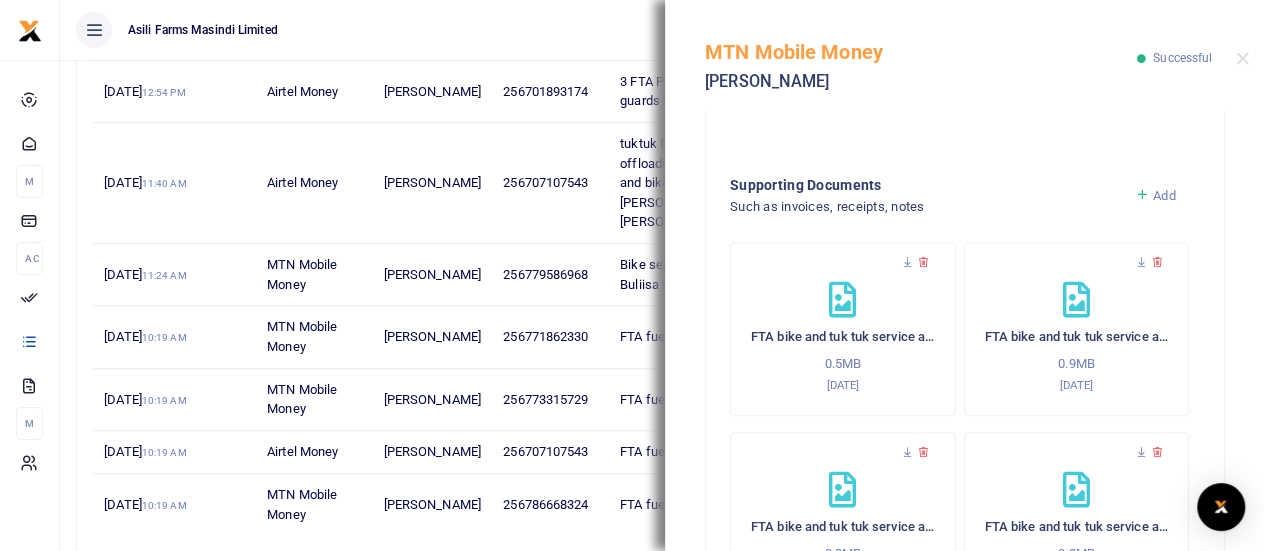 scroll, scrollTop: 863, scrollLeft: 0, axis: vertical 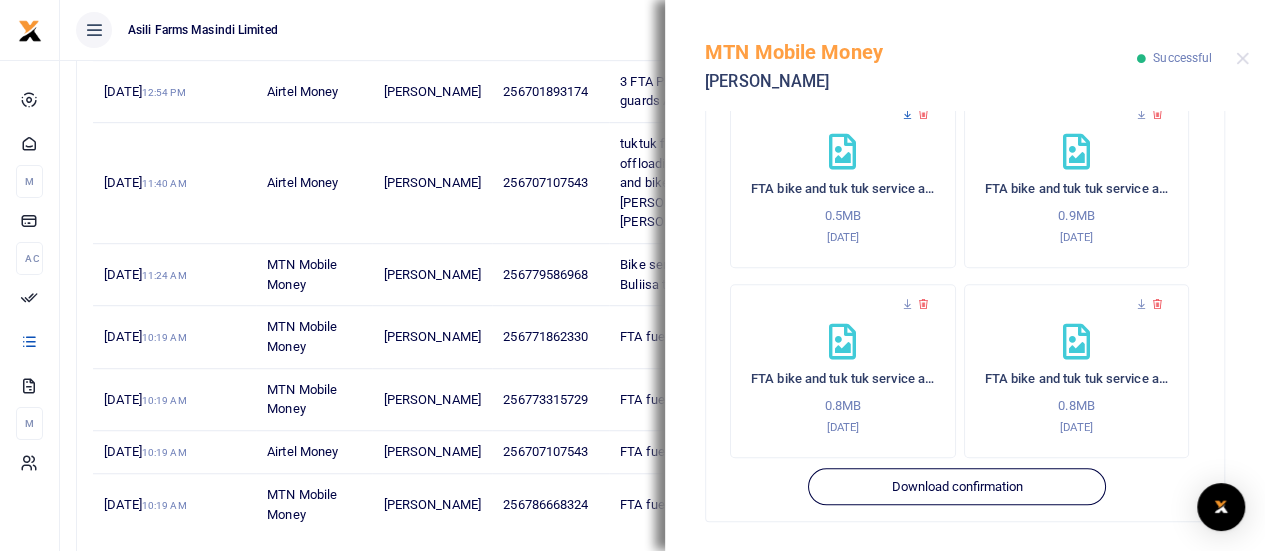 click at bounding box center [907, 114] 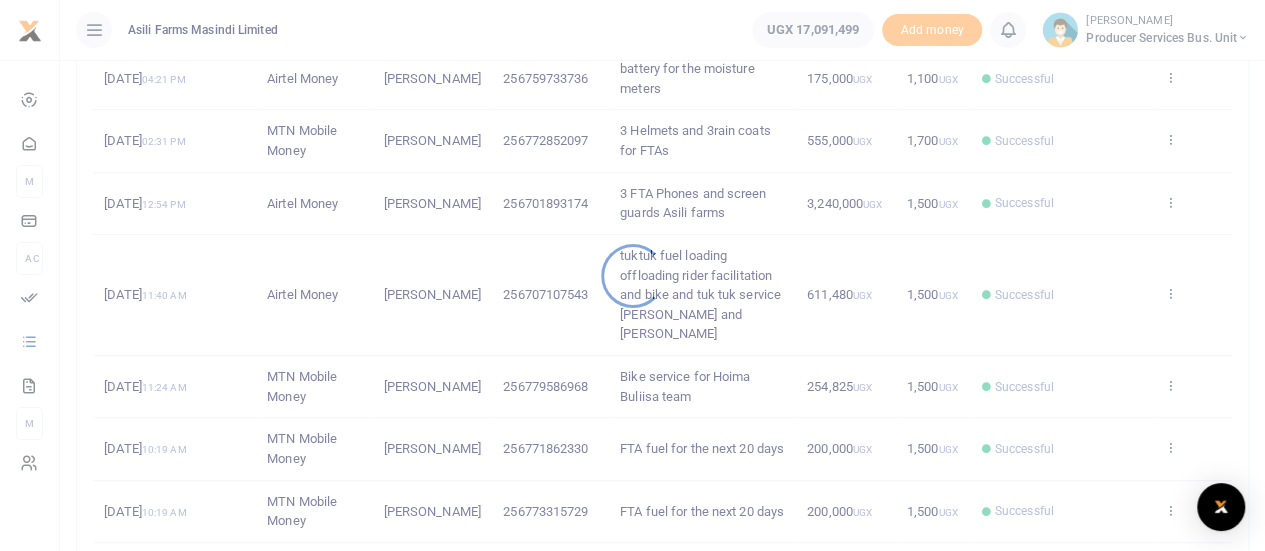 scroll, scrollTop: 400, scrollLeft: 0, axis: vertical 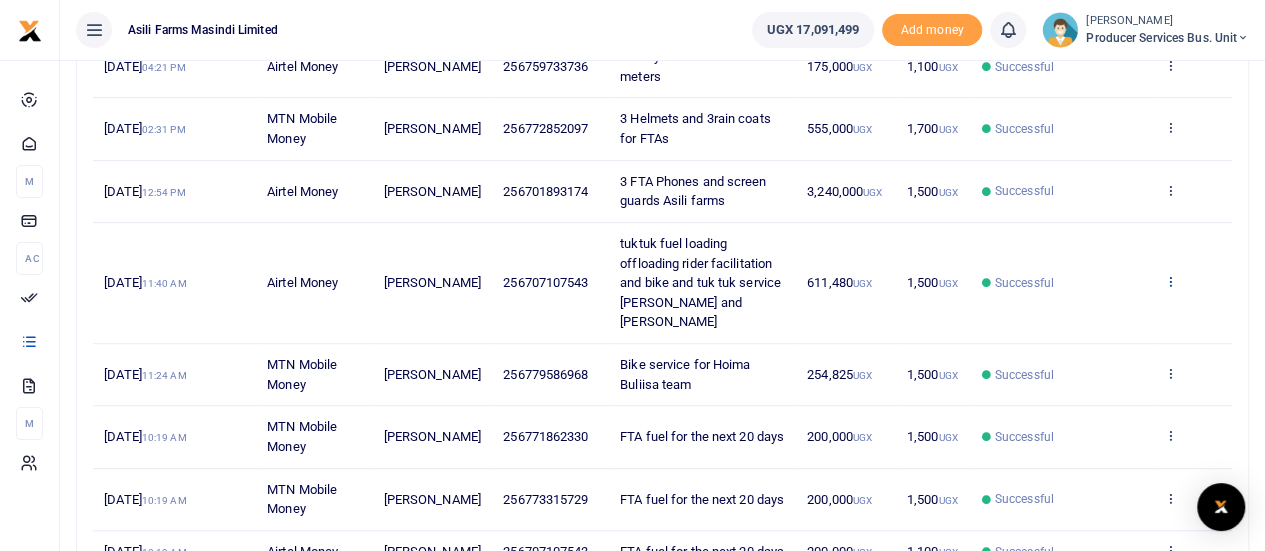 click at bounding box center (1169, 281) 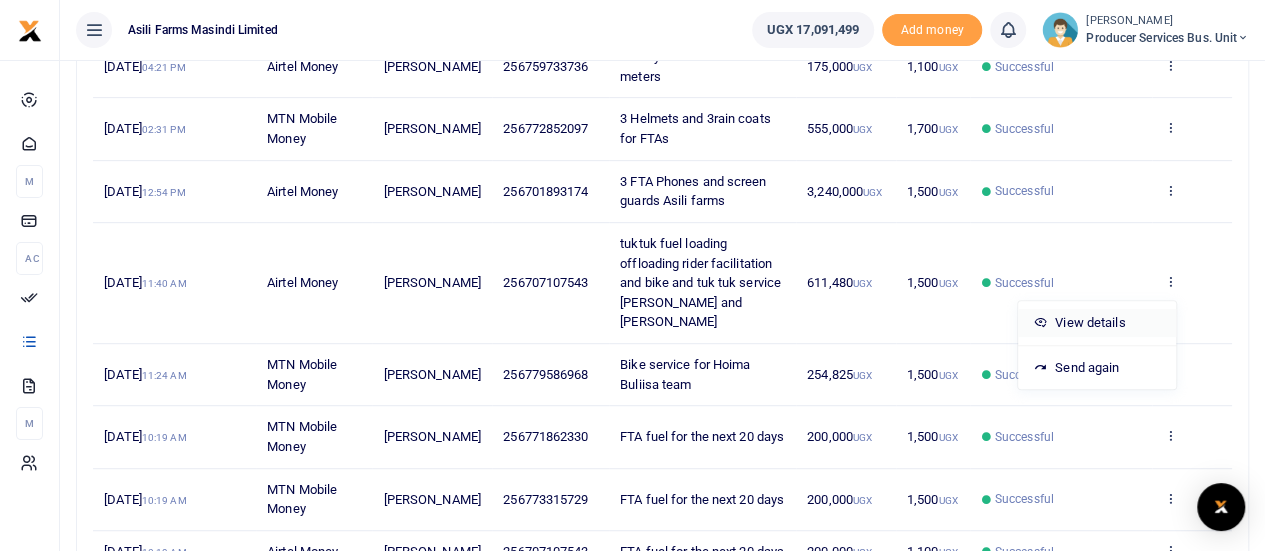 click on "View details" at bounding box center [1097, 323] 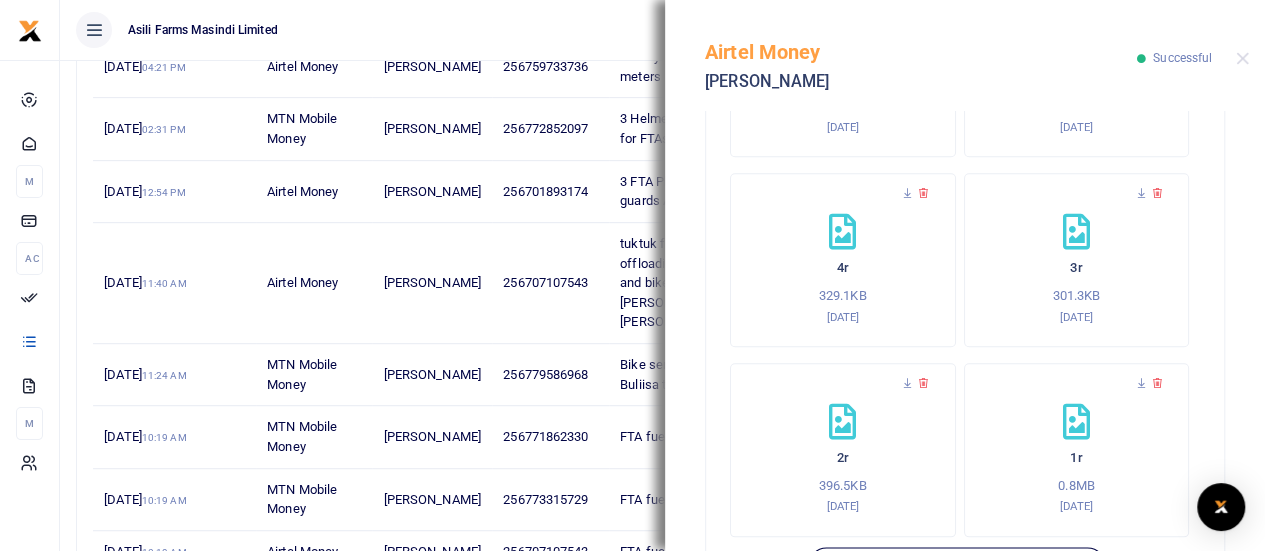 scroll, scrollTop: 1072, scrollLeft: 0, axis: vertical 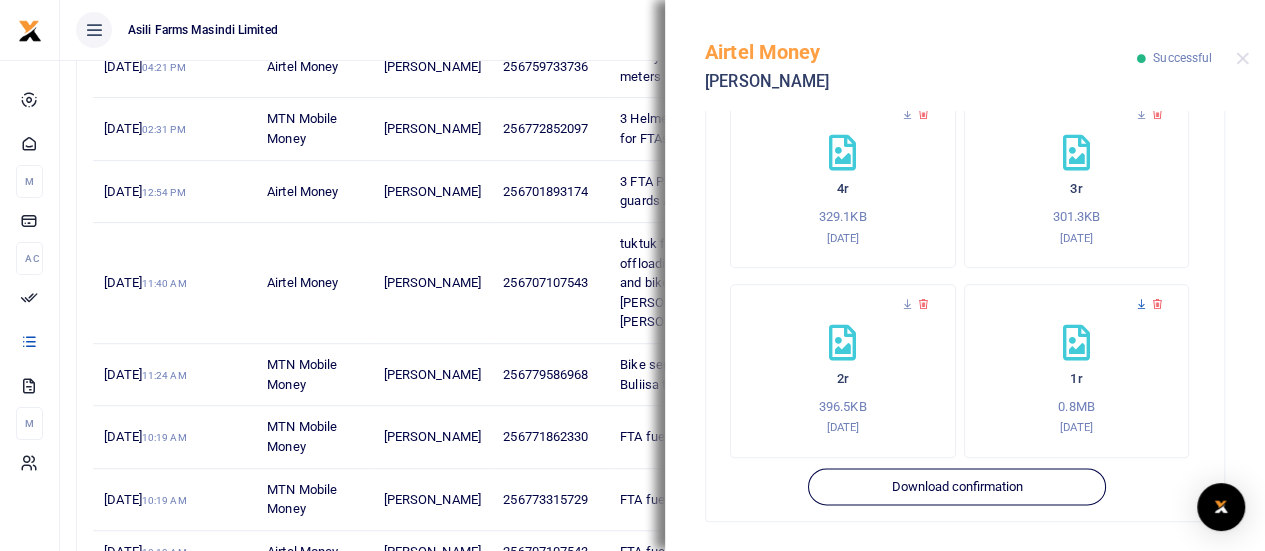 click at bounding box center [1141, 304] 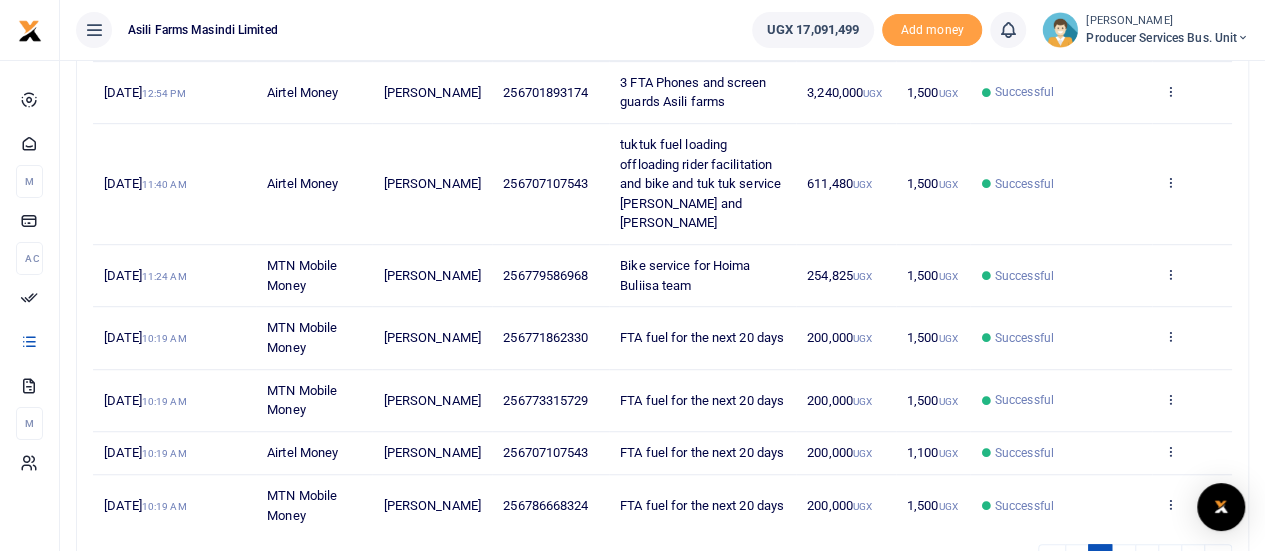 scroll, scrollTop: 500, scrollLeft: 0, axis: vertical 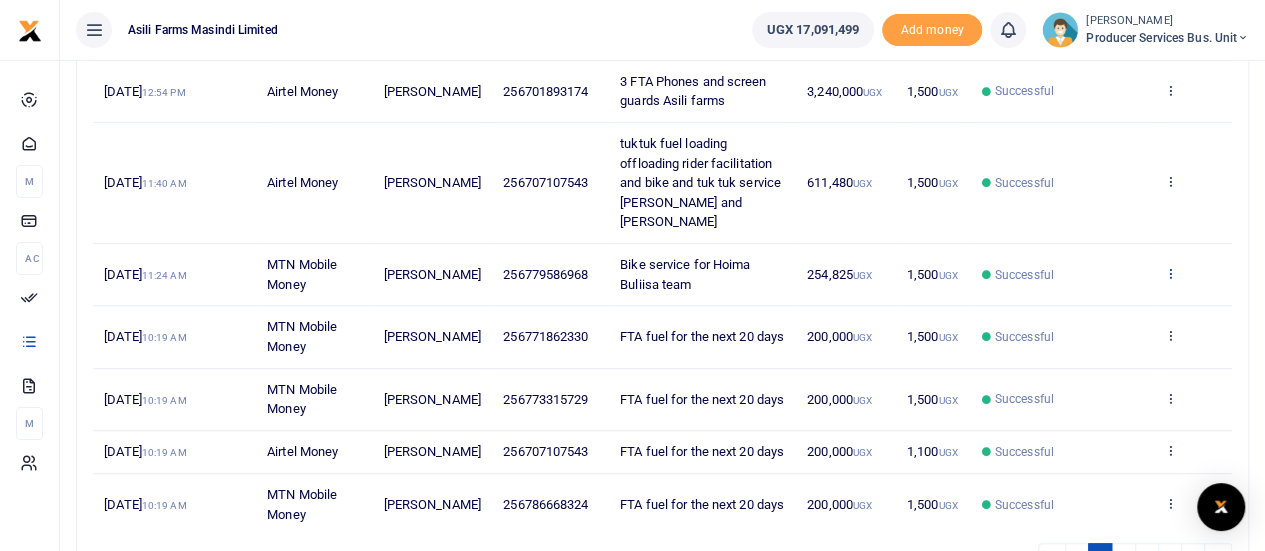 click at bounding box center [1169, 273] 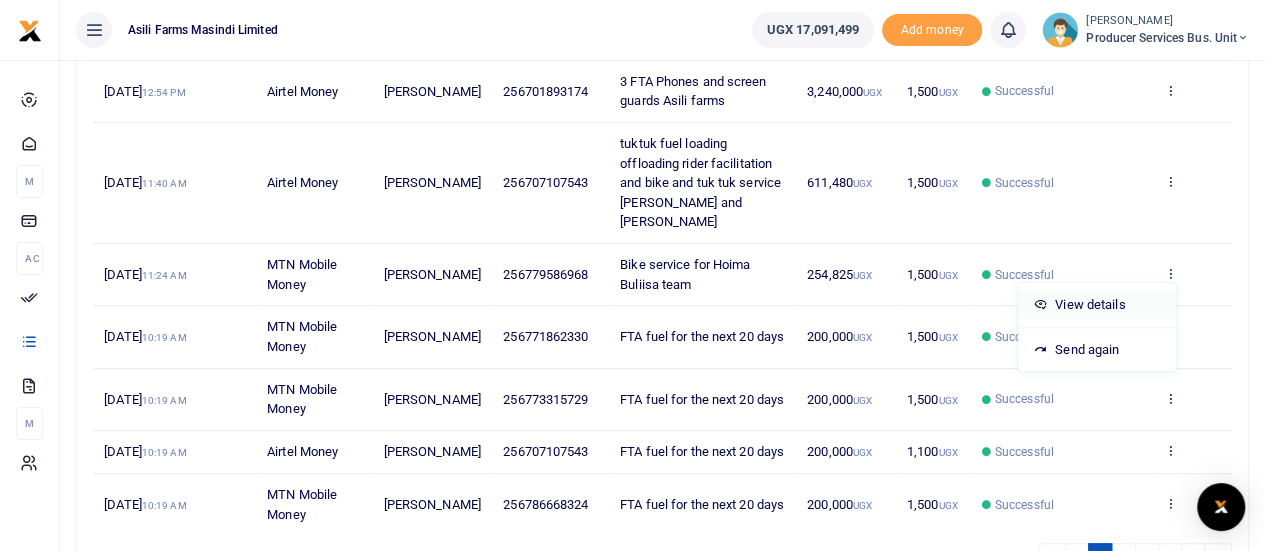 click on "View details" at bounding box center (1097, 305) 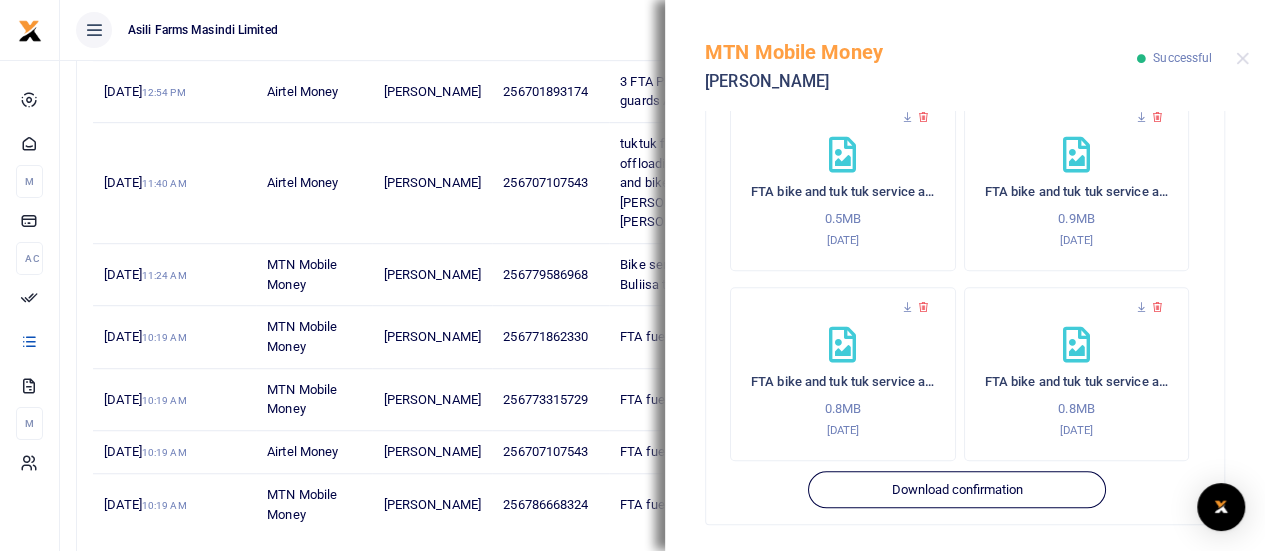 scroll, scrollTop: 863, scrollLeft: 0, axis: vertical 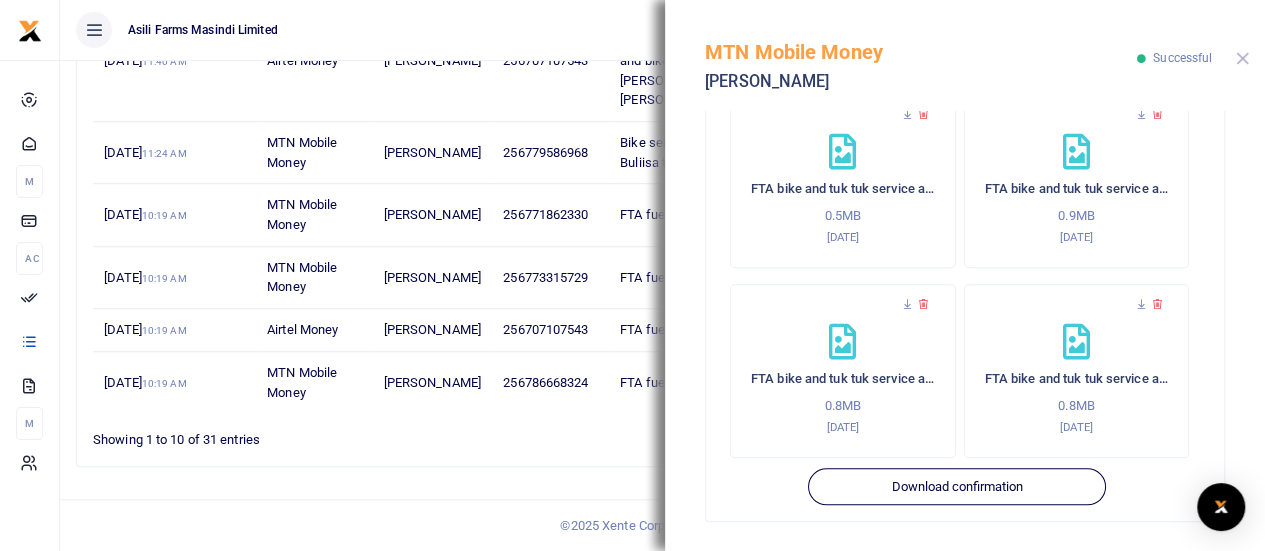 click at bounding box center (1242, 58) 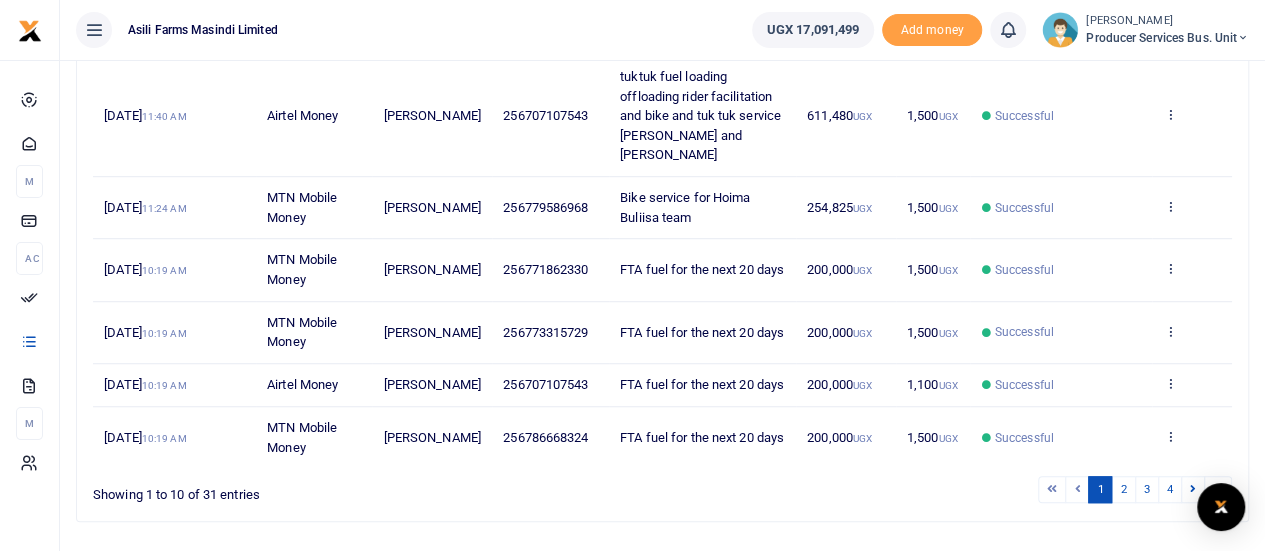 scroll, scrollTop: 536, scrollLeft: 0, axis: vertical 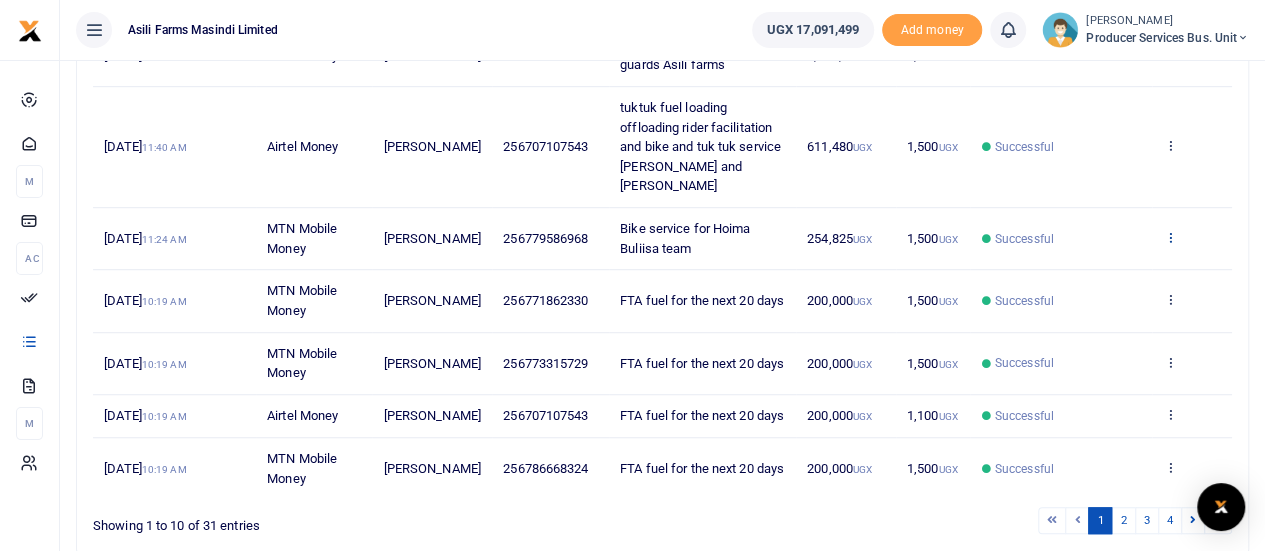 click at bounding box center [1169, 237] 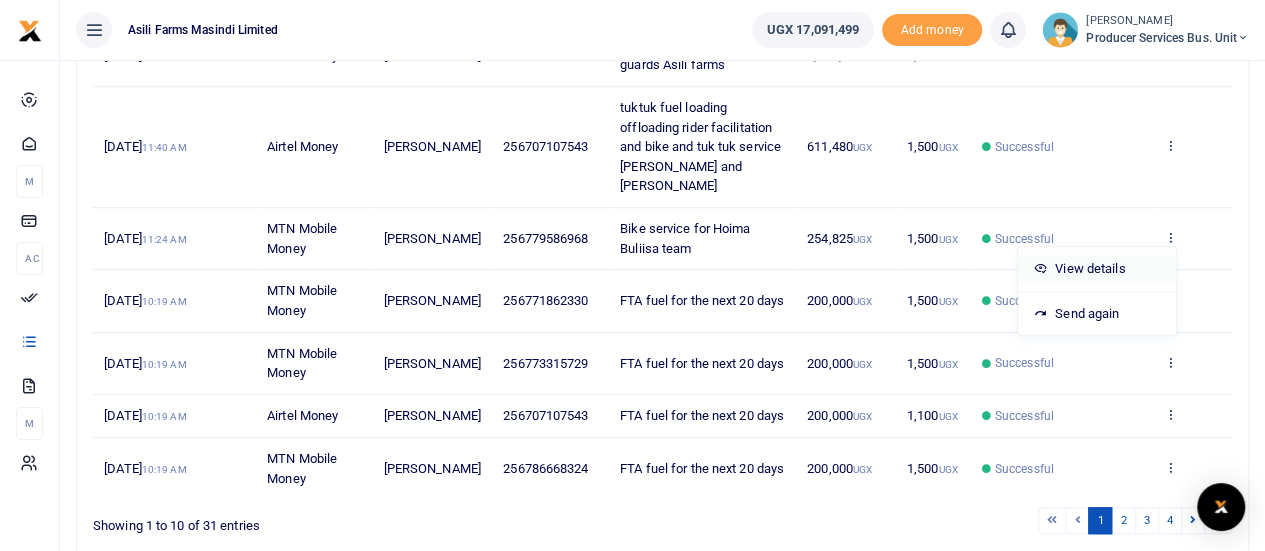 click on "View details" at bounding box center [1097, 269] 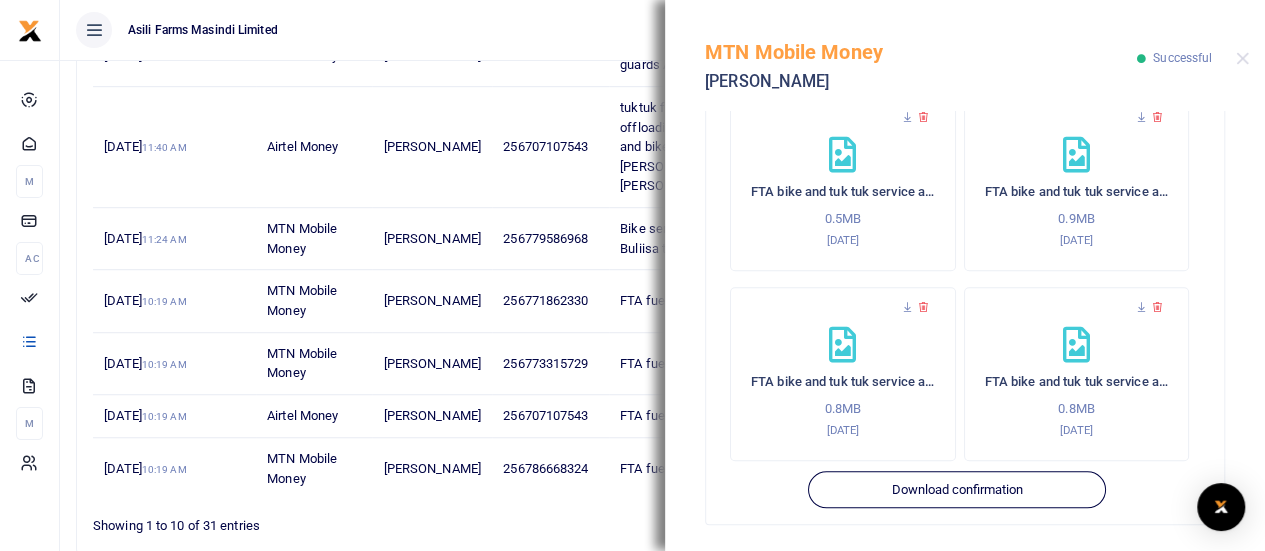 scroll, scrollTop: 863, scrollLeft: 0, axis: vertical 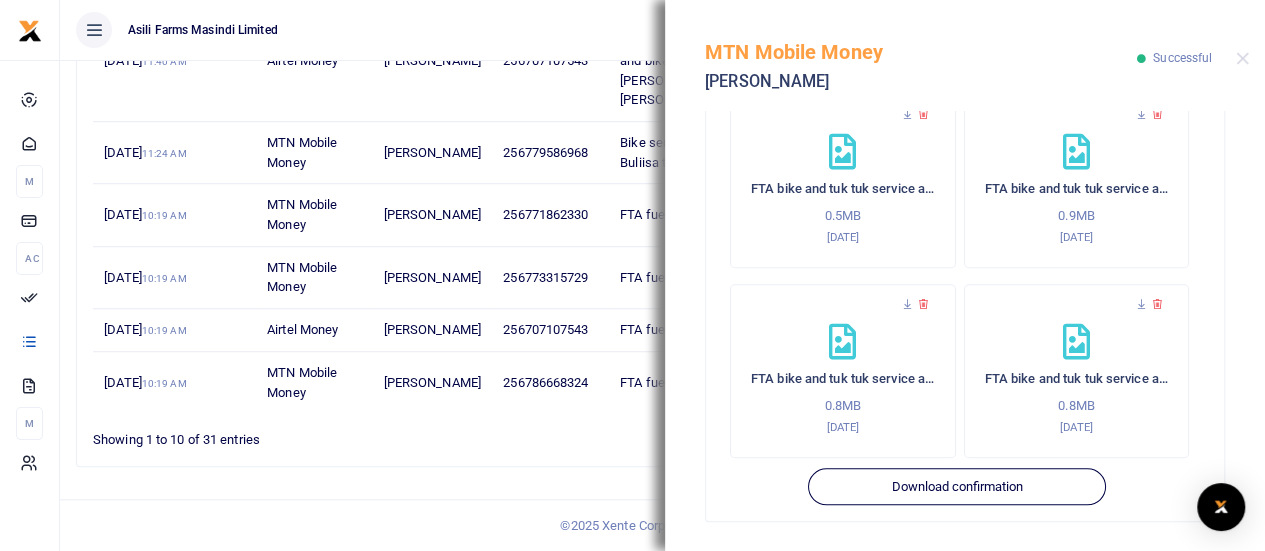 click on "FTA bike and tuk tuk service and transportation of tarpaul (1)_compressed_page-0009
0.8MB
23rd Jul 2025" at bounding box center [1077, 380] 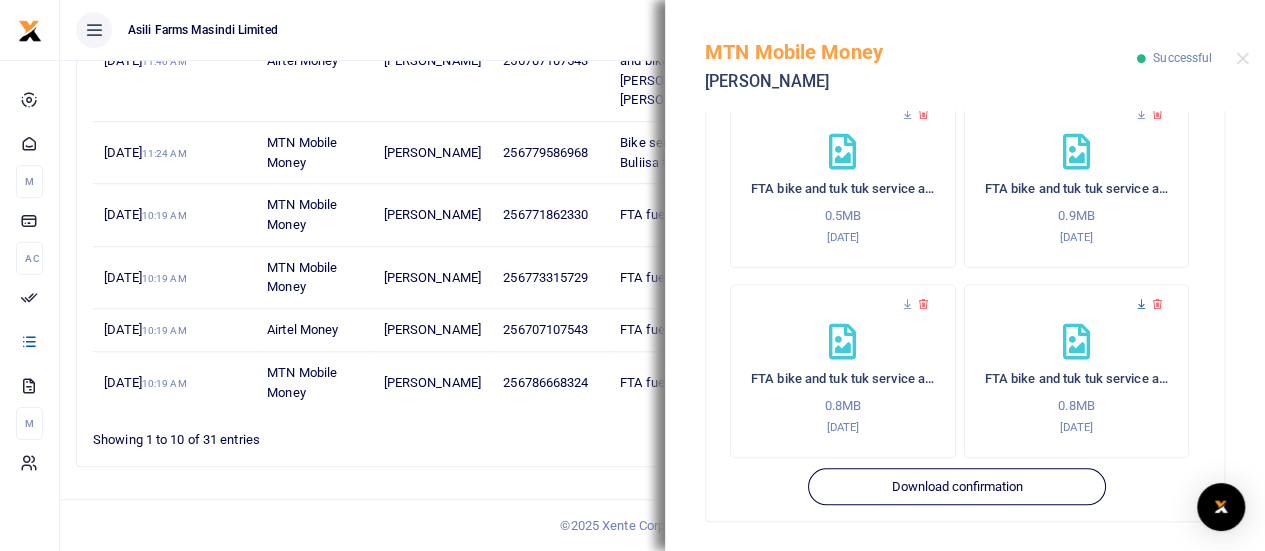 click at bounding box center [1141, 304] 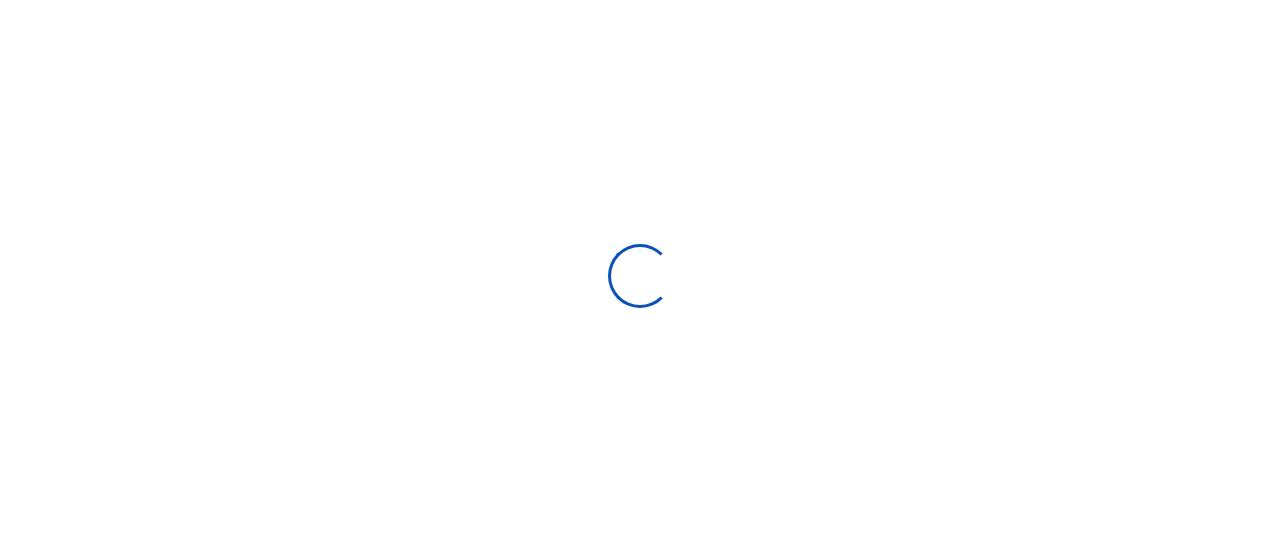 type on "[DATE] - [DATE]" 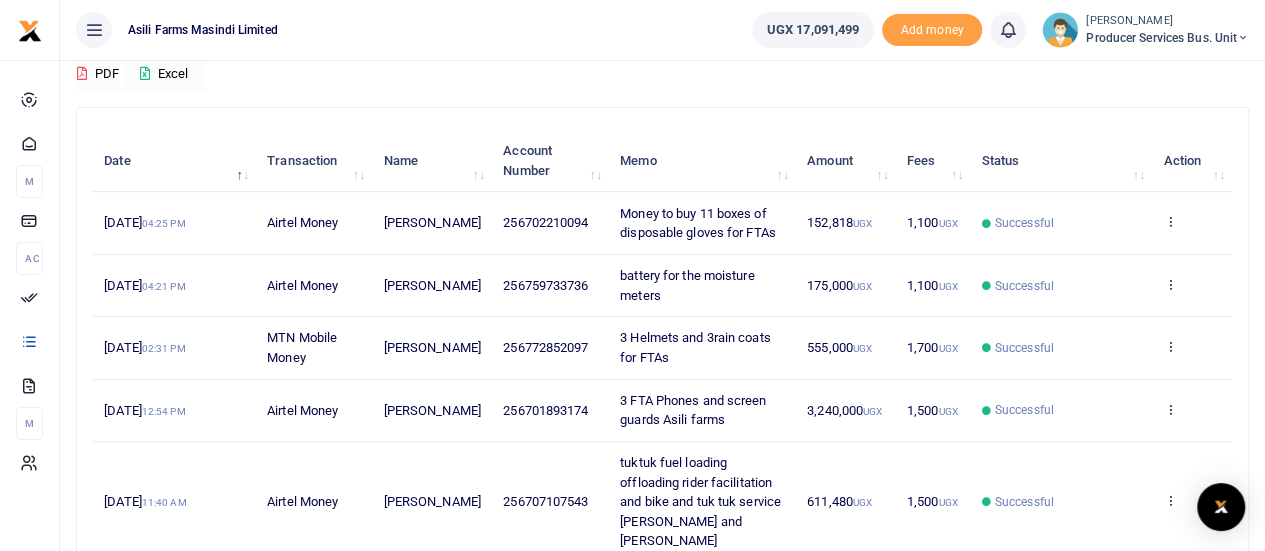 scroll, scrollTop: 200, scrollLeft: 0, axis: vertical 